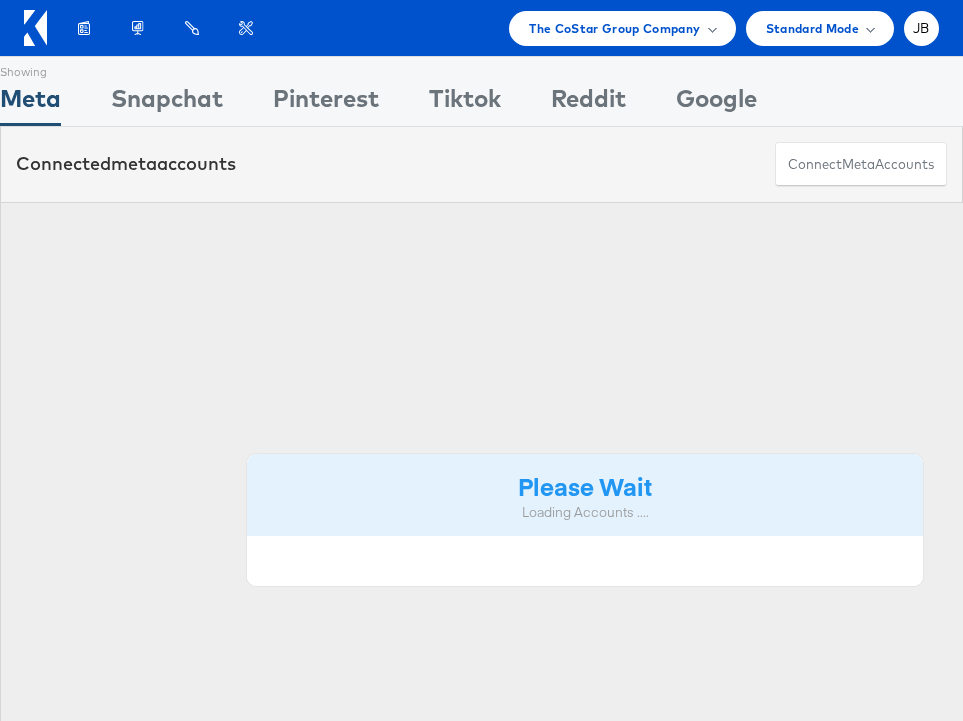 scroll, scrollTop: 0, scrollLeft: 0, axis: both 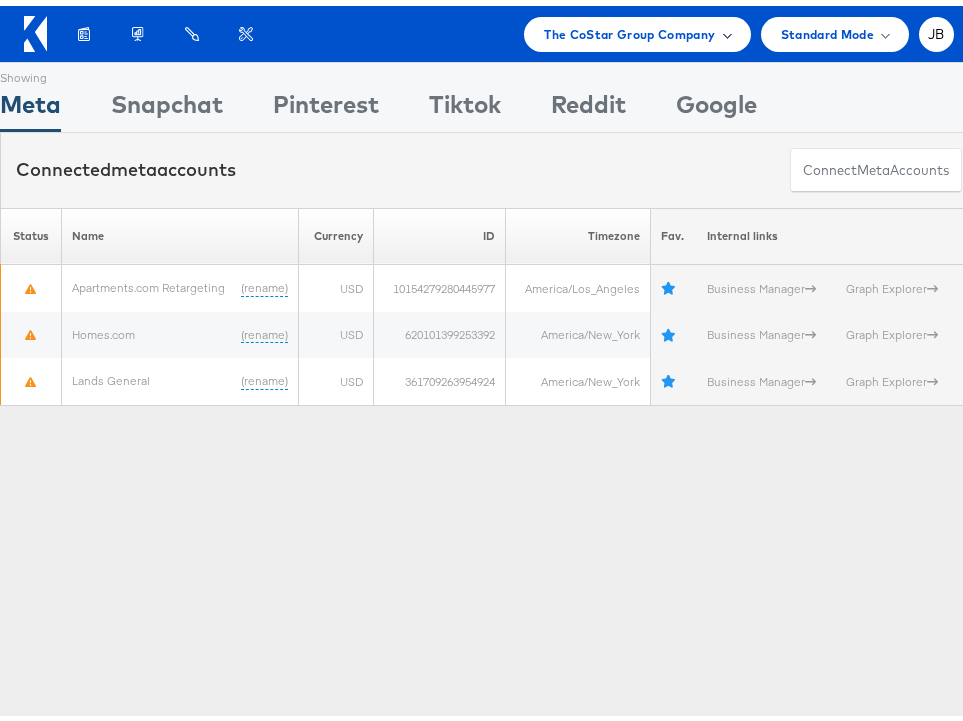 click on "The CoStar Group Company" at bounding box center (629, 28) 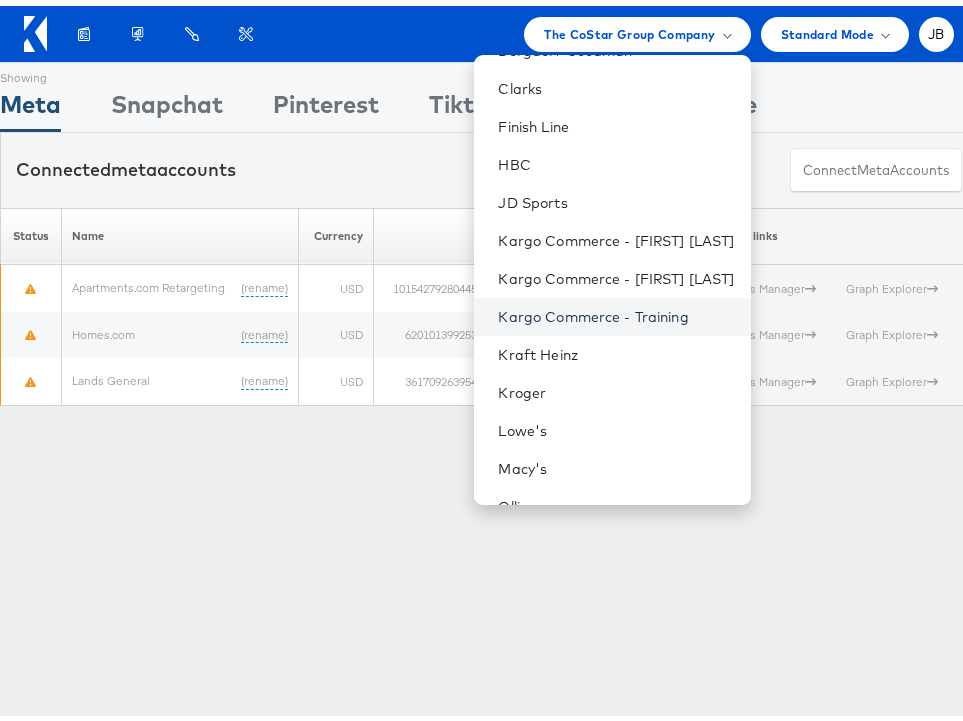 scroll, scrollTop: 269, scrollLeft: 0, axis: vertical 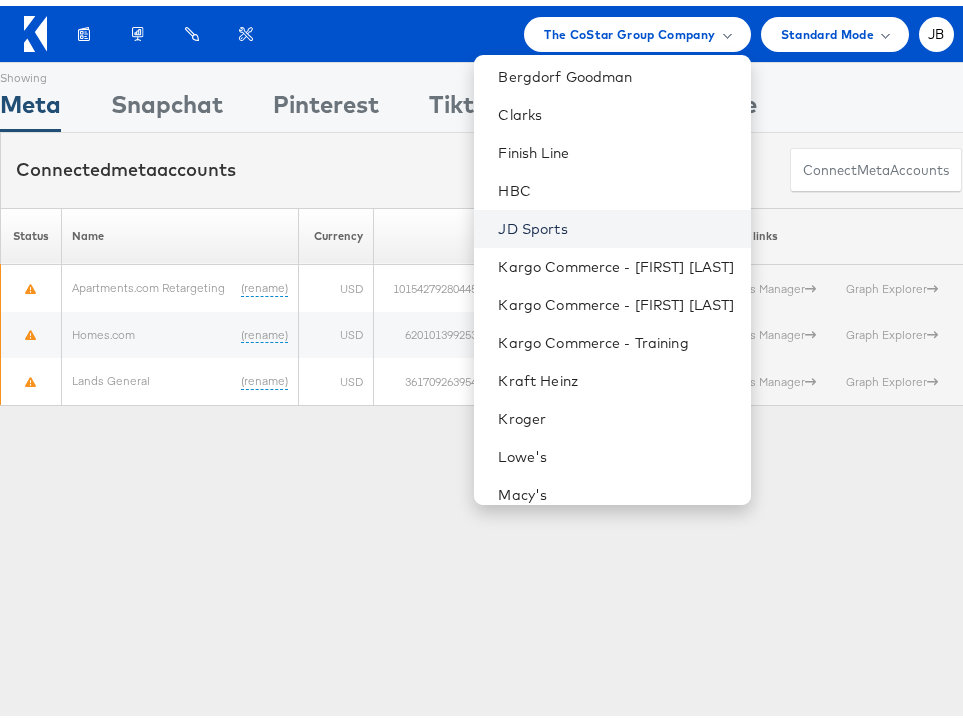 click on "JD Sports" at bounding box center [616, 223] 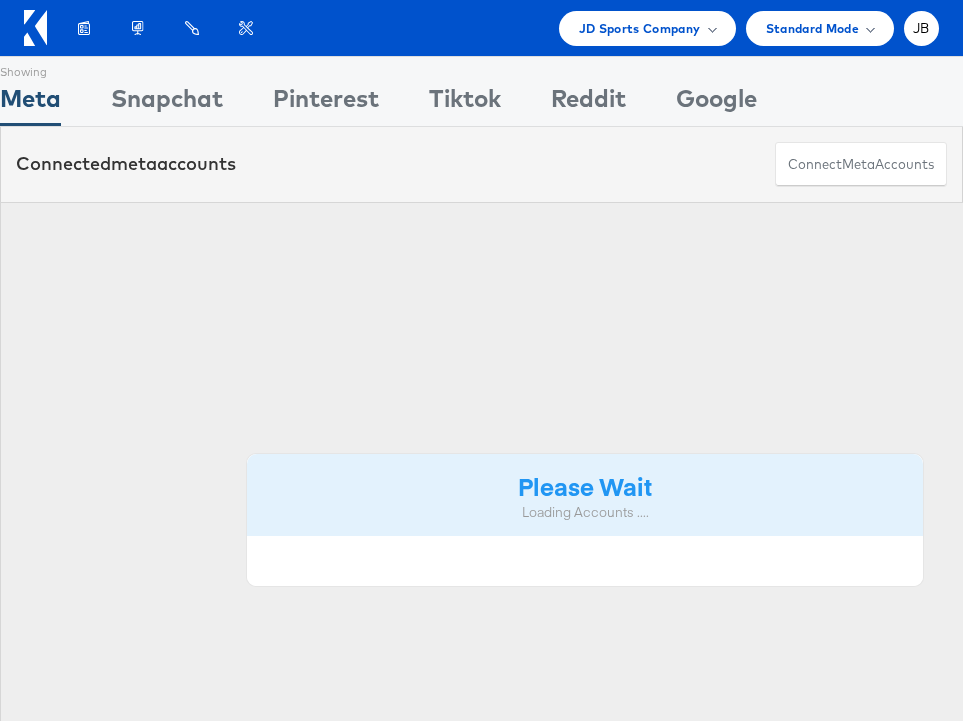scroll, scrollTop: 0, scrollLeft: 0, axis: both 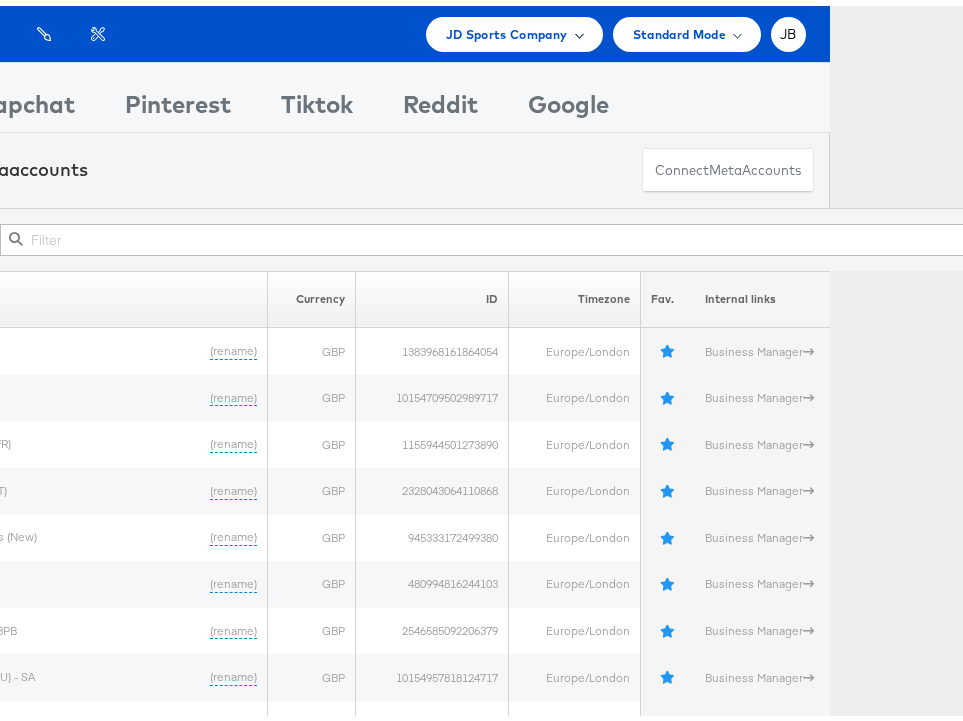 click on "JD Sports Company" at bounding box center (514, 28) 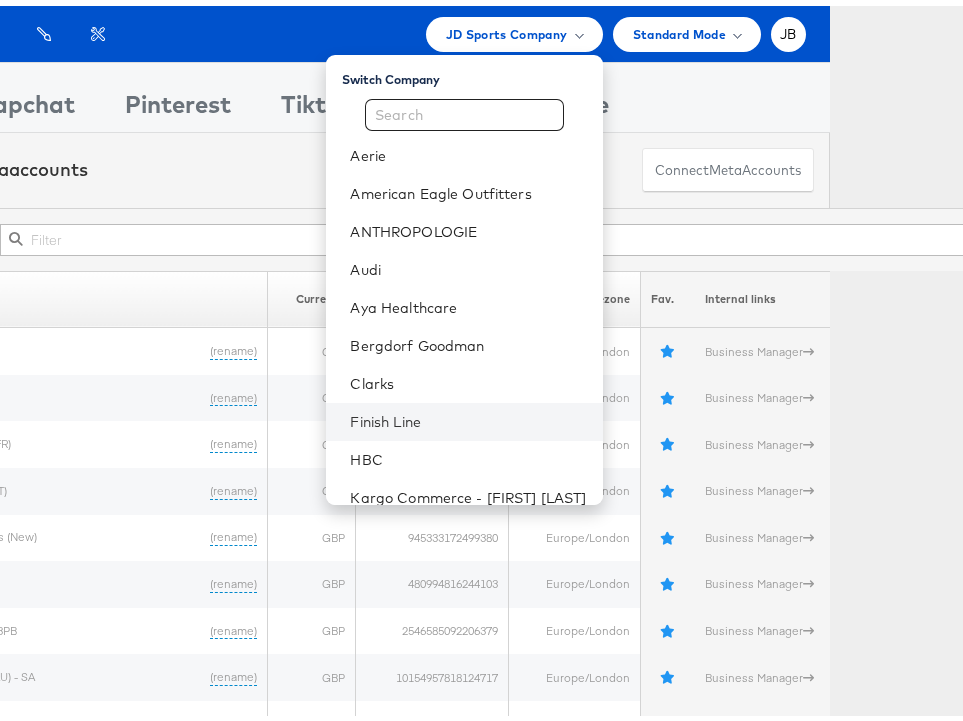 scroll, scrollTop: 25, scrollLeft: 0, axis: vertical 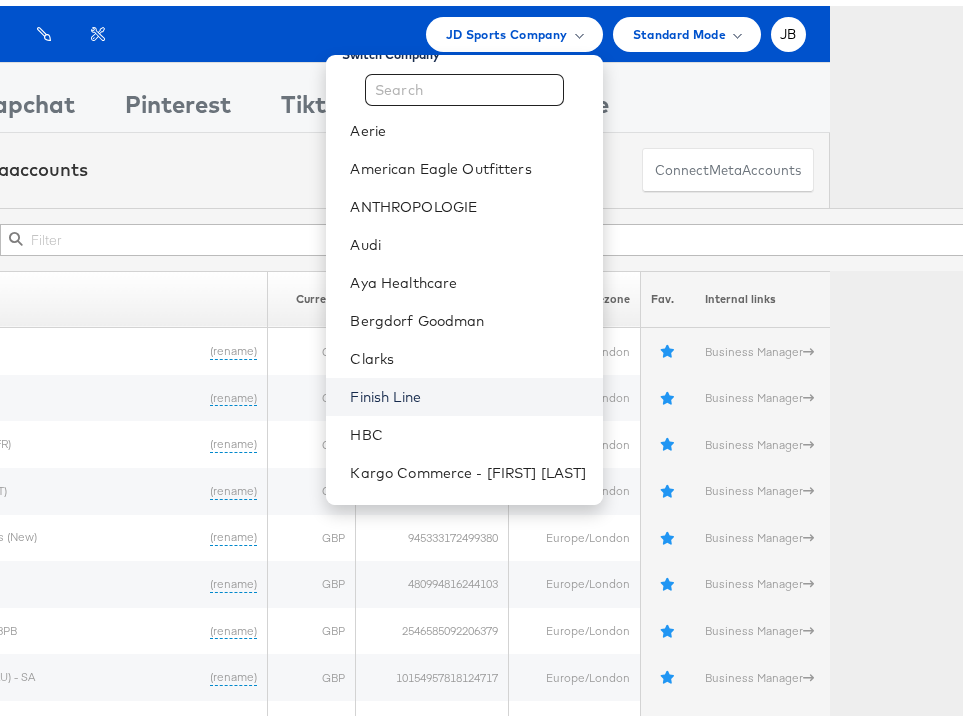 click on "Finish Line" at bounding box center (468, 391) 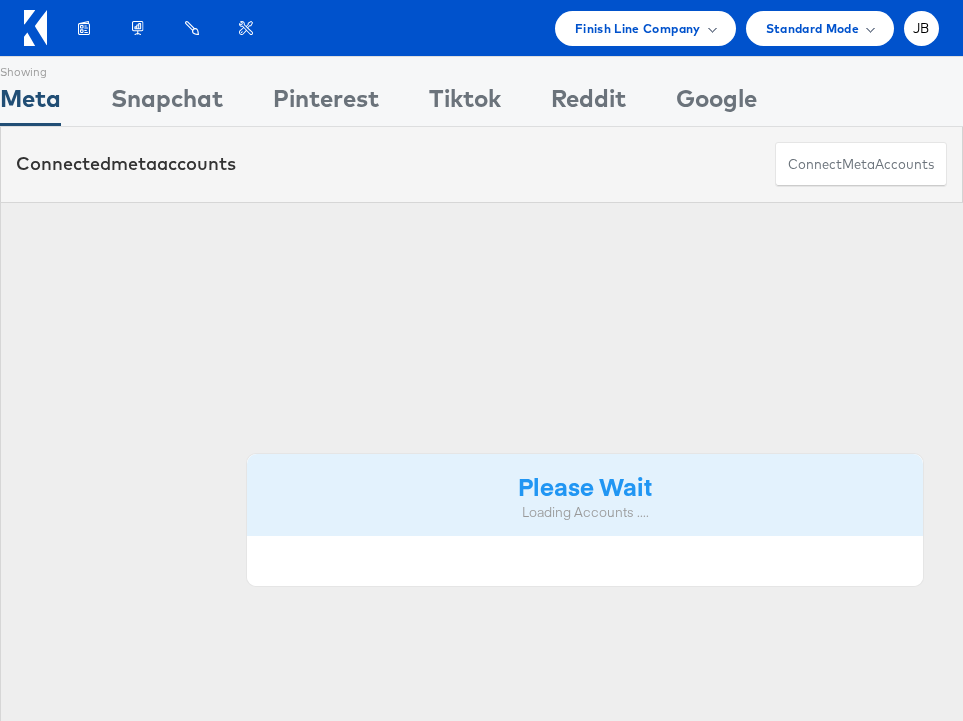 scroll, scrollTop: 0, scrollLeft: 0, axis: both 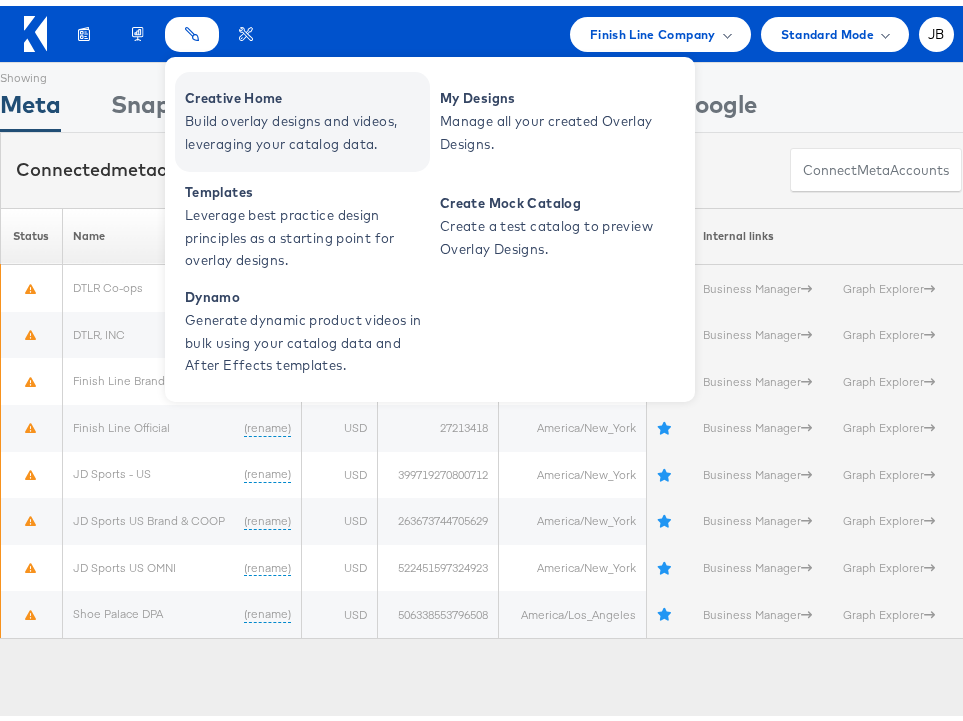 click on "Creative Home" at bounding box center [305, 92] 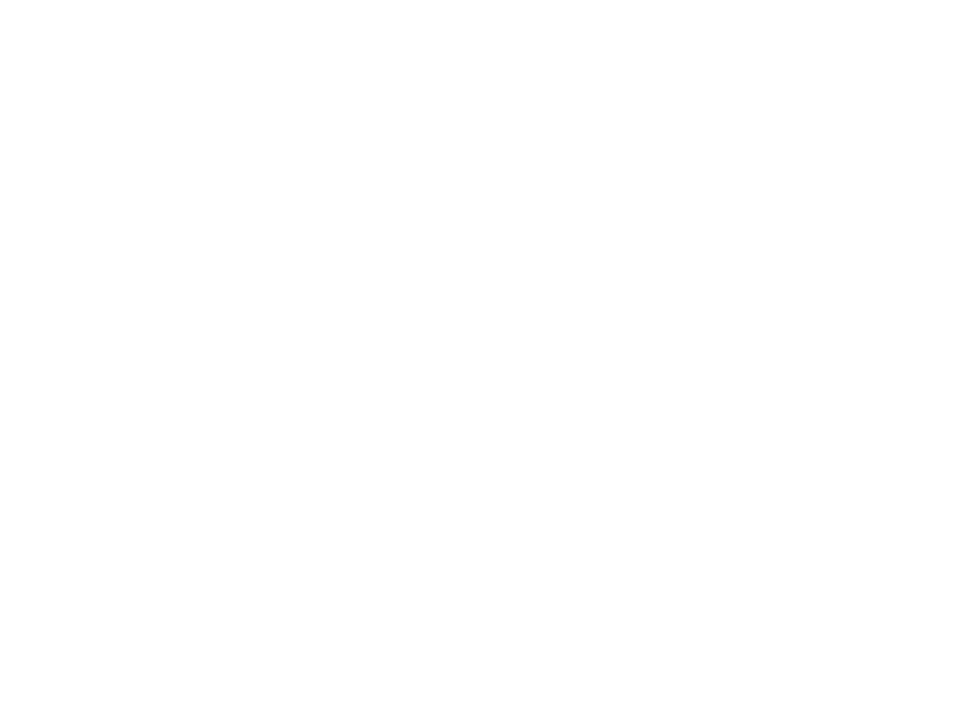 scroll, scrollTop: 0, scrollLeft: 0, axis: both 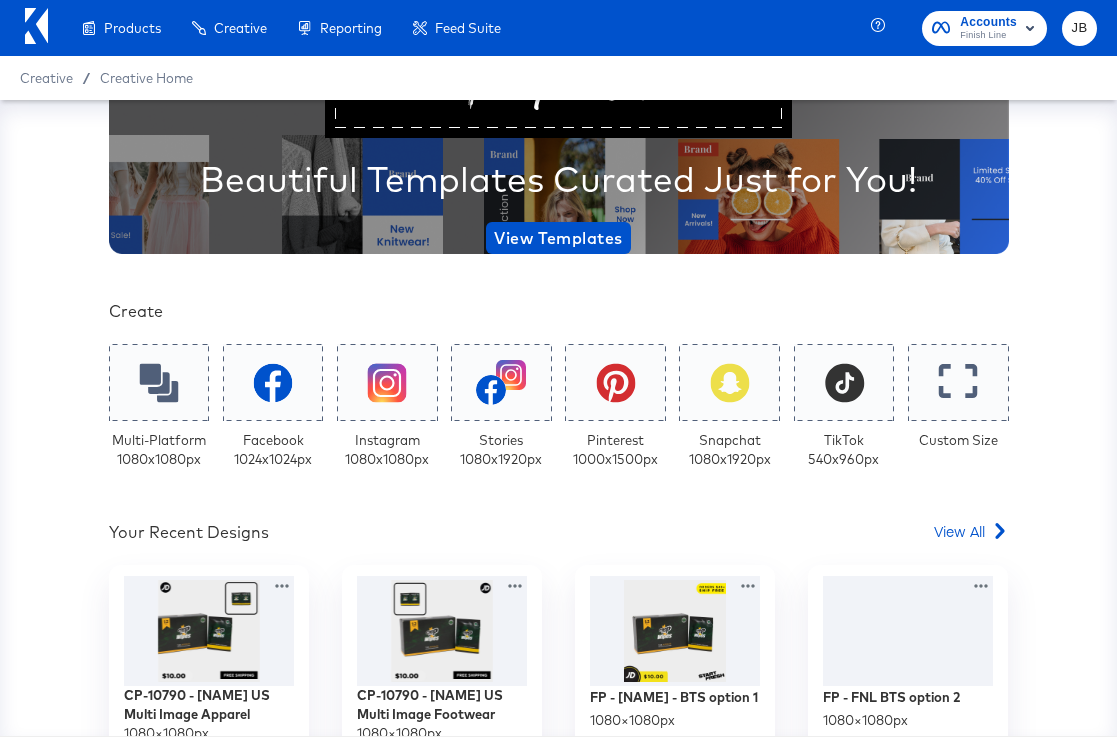click 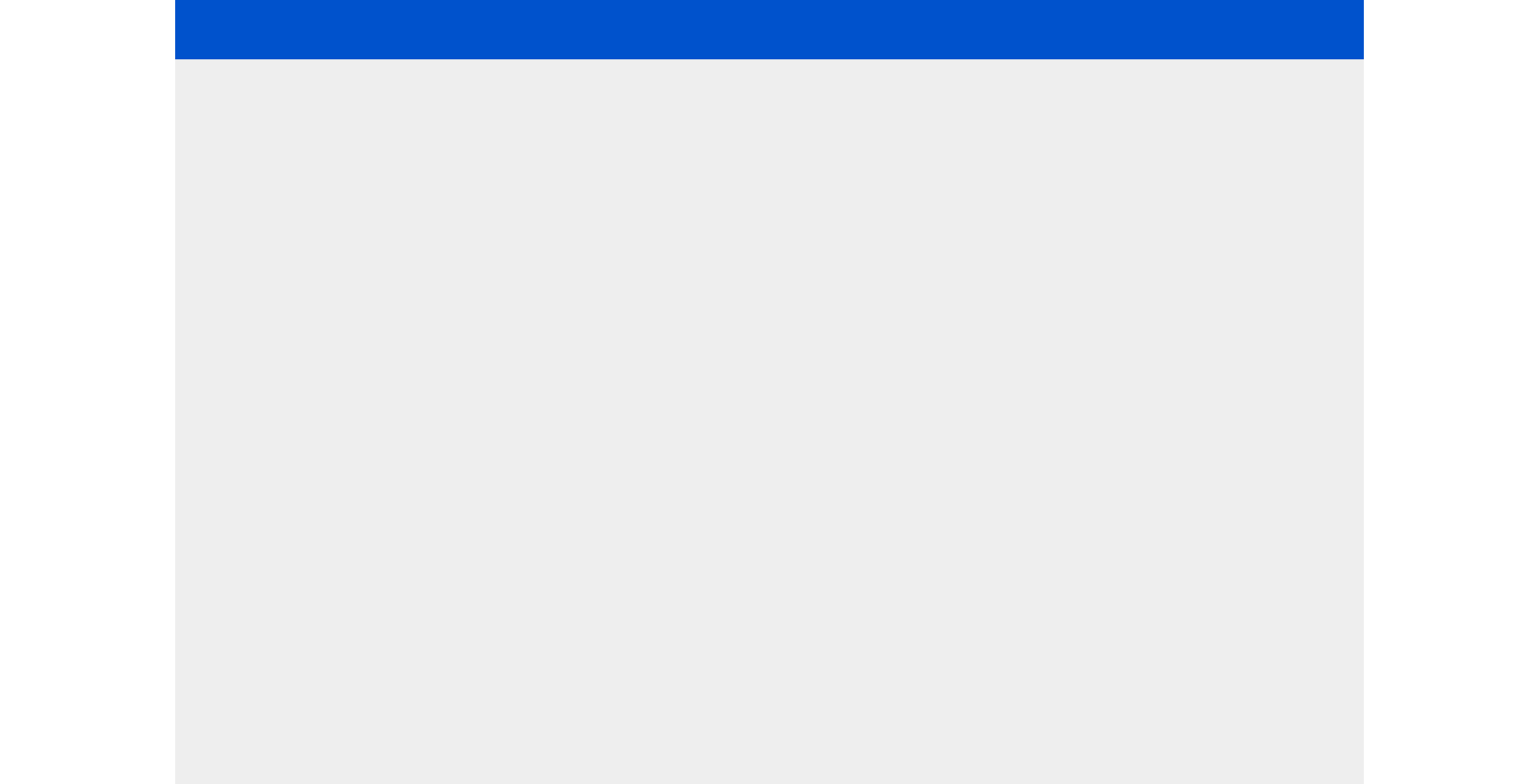 scroll, scrollTop: 0, scrollLeft: 0, axis: both 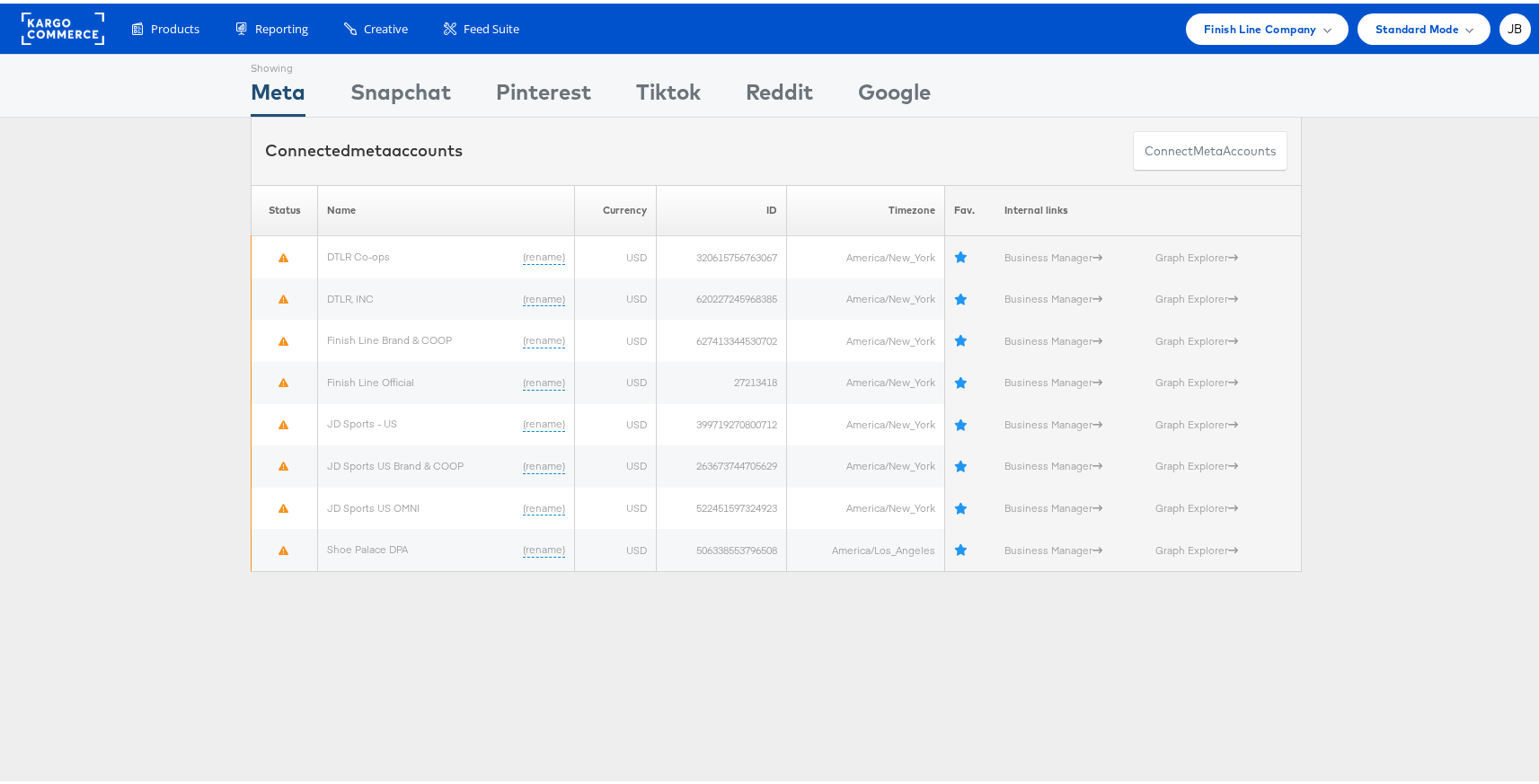 click 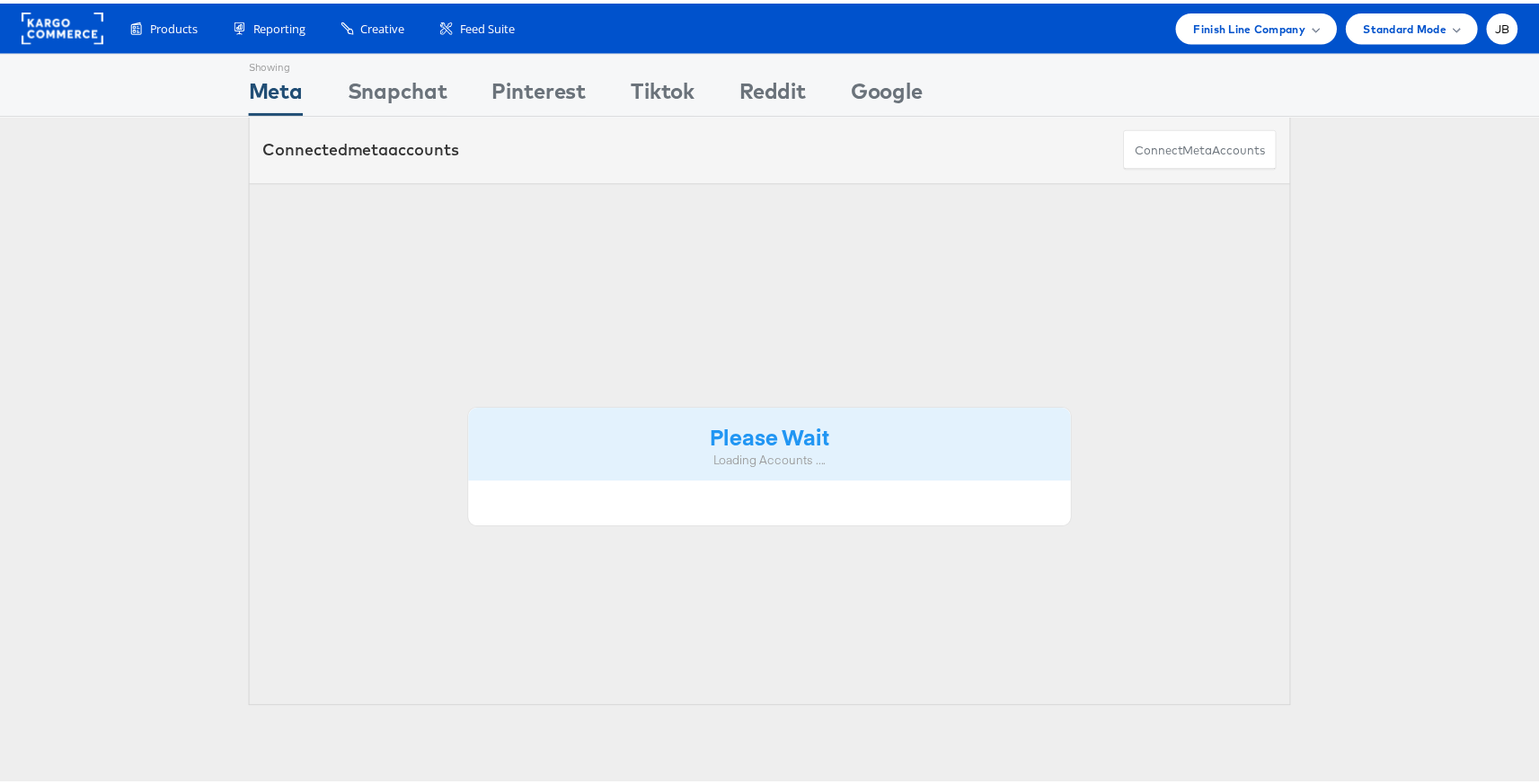scroll, scrollTop: 0, scrollLeft: 0, axis: both 